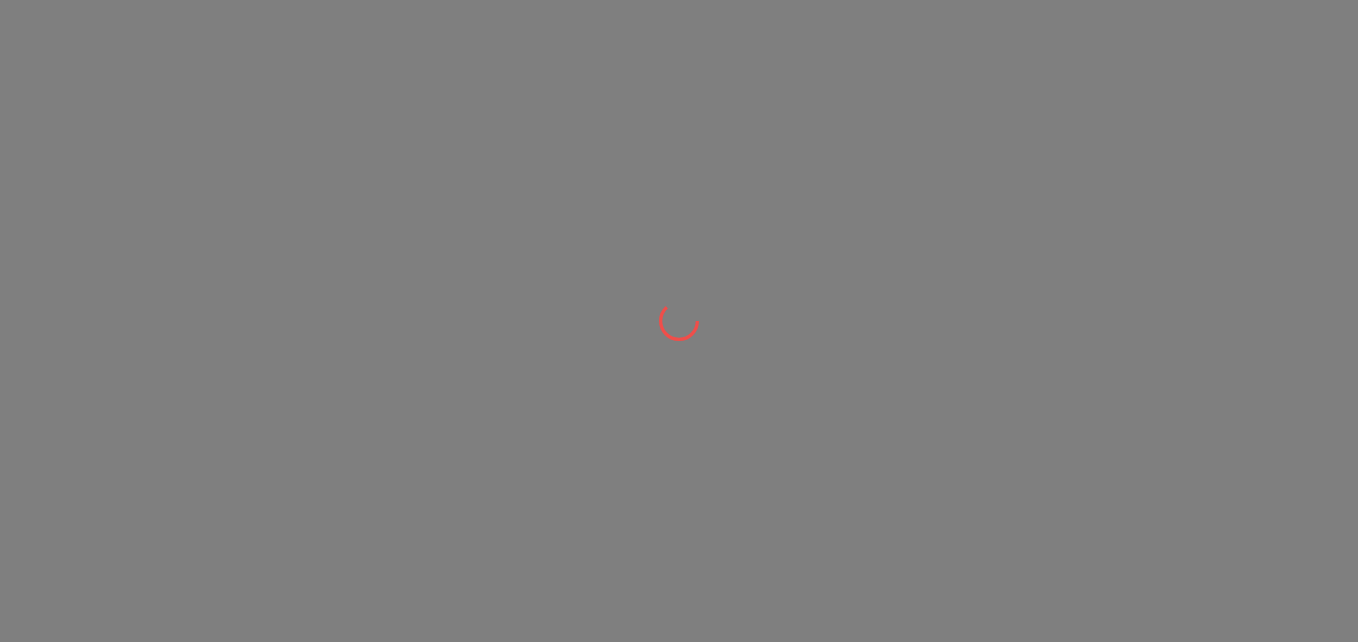 scroll, scrollTop: 0, scrollLeft: 0, axis: both 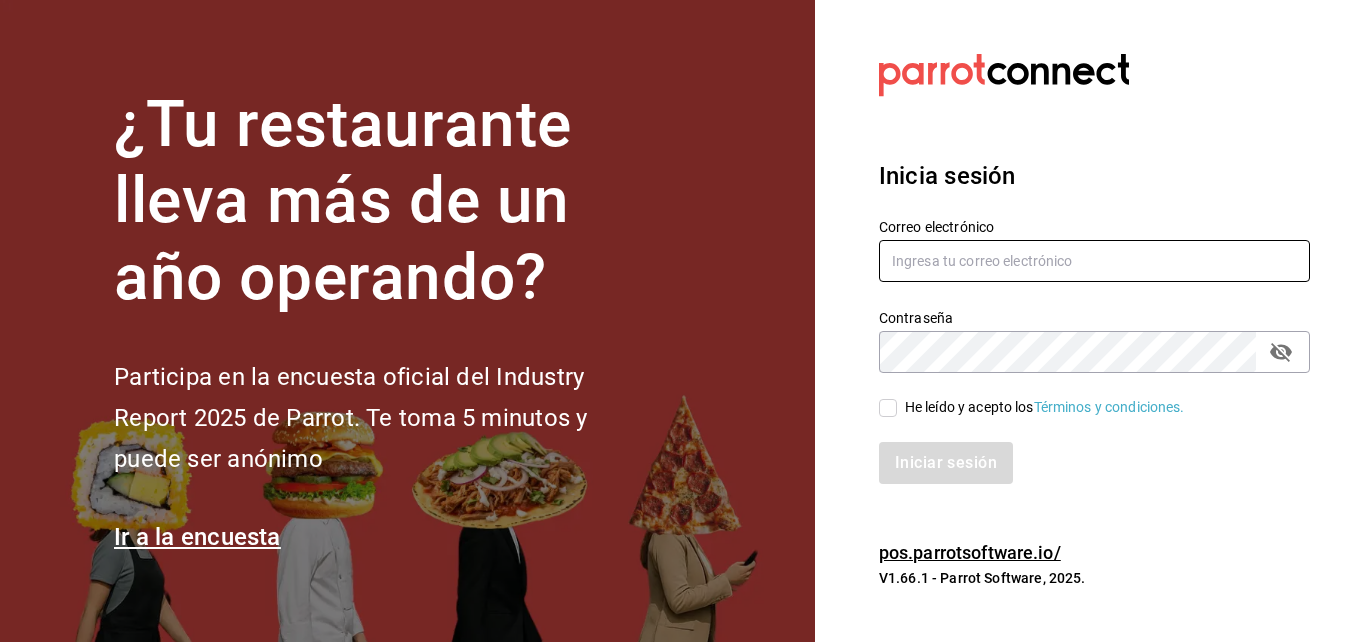 type on "[USERNAME]@example.com" 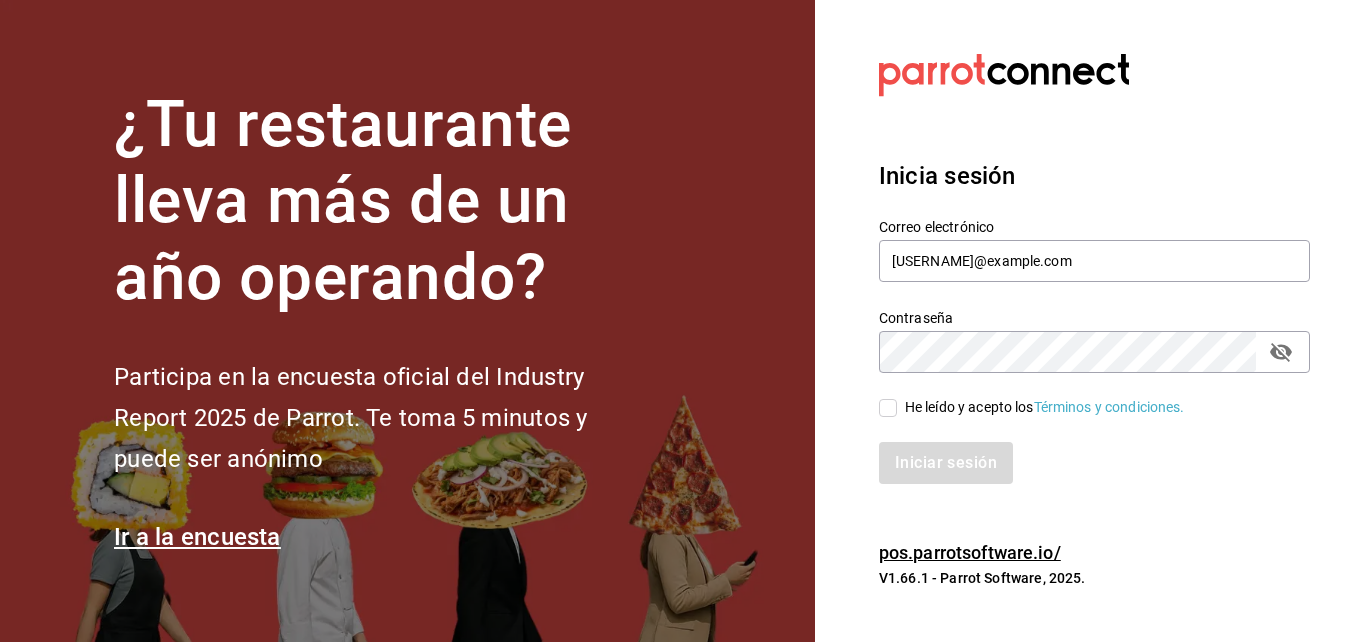 click on "He leído y acepto los  Términos y condiciones." at bounding box center [888, 408] 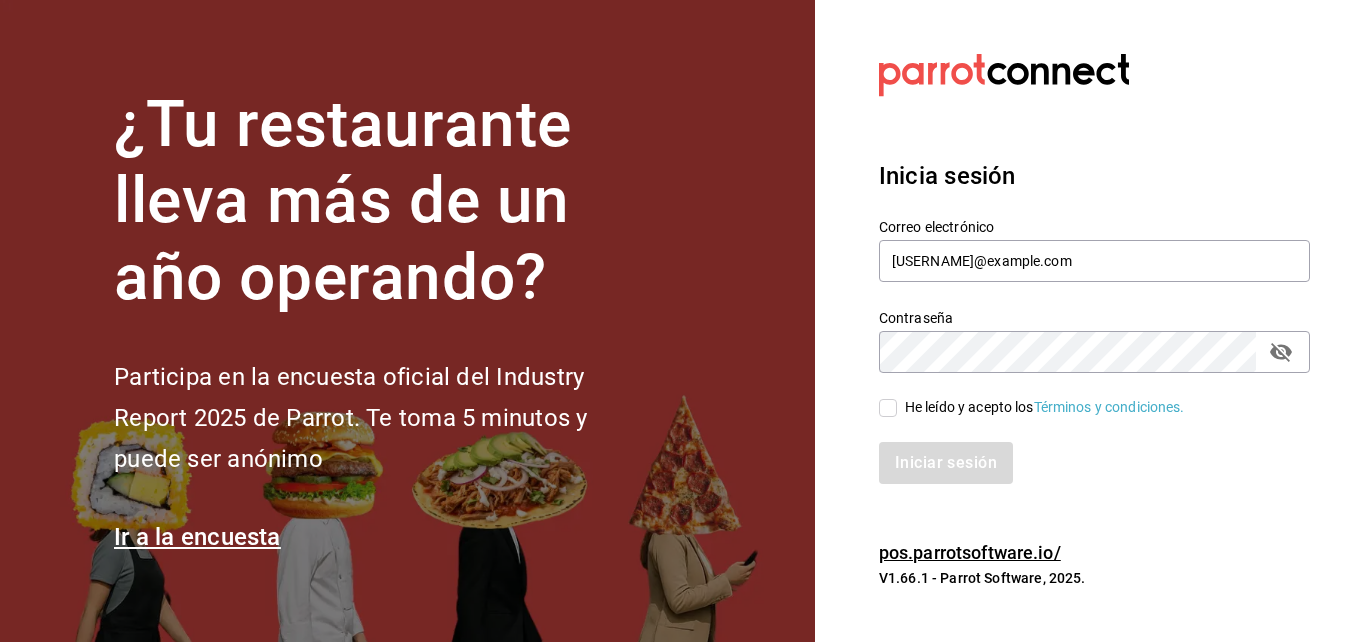 checkbox on "true" 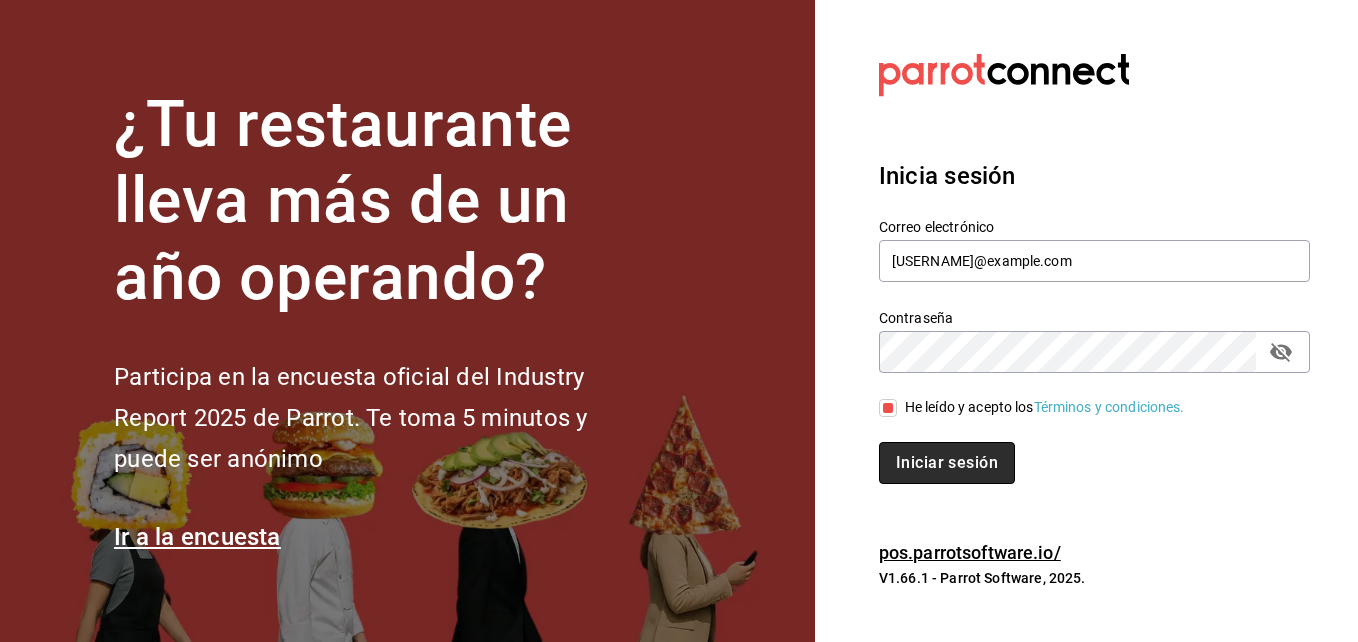 click on "Iniciar sesión" at bounding box center [947, 463] 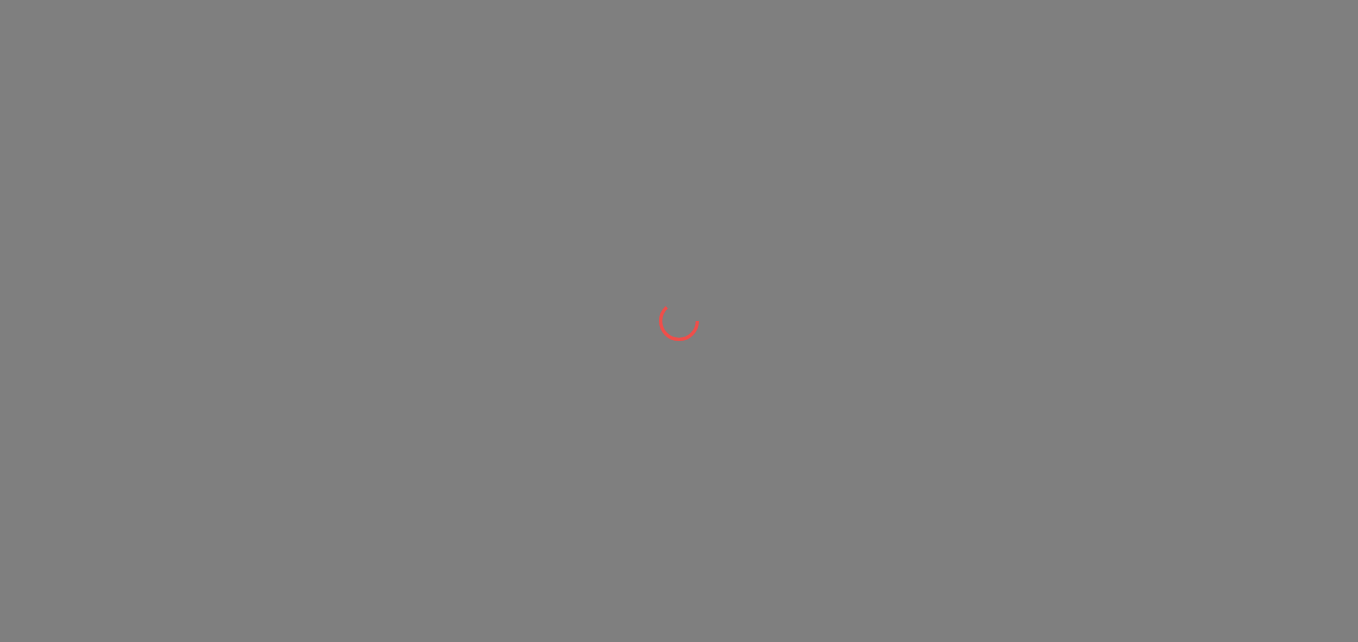 scroll, scrollTop: 0, scrollLeft: 0, axis: both 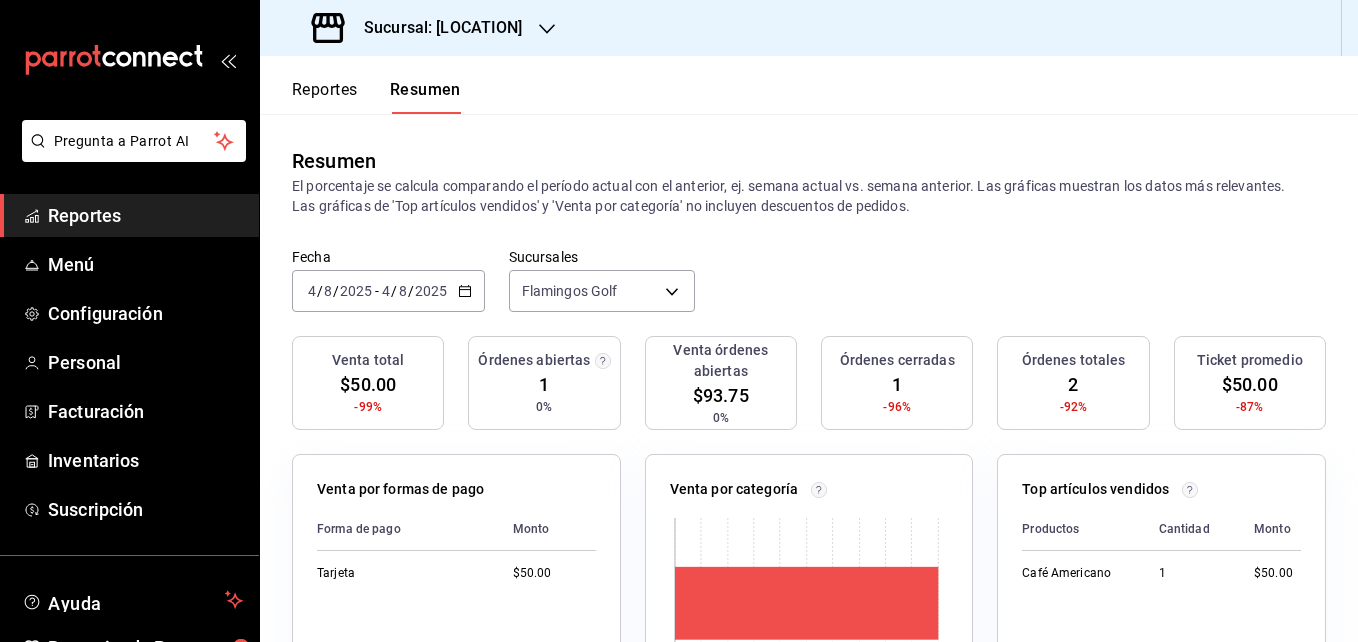 click on "Reportes" at bounding box center [145, 215] 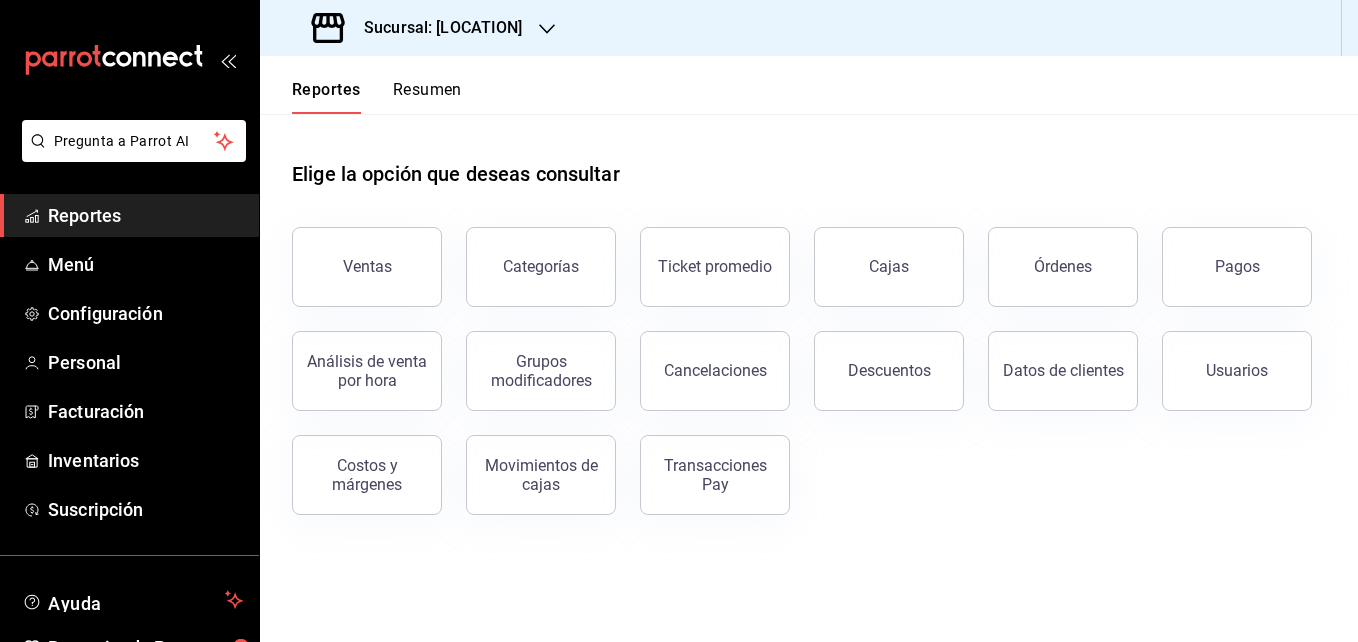 click 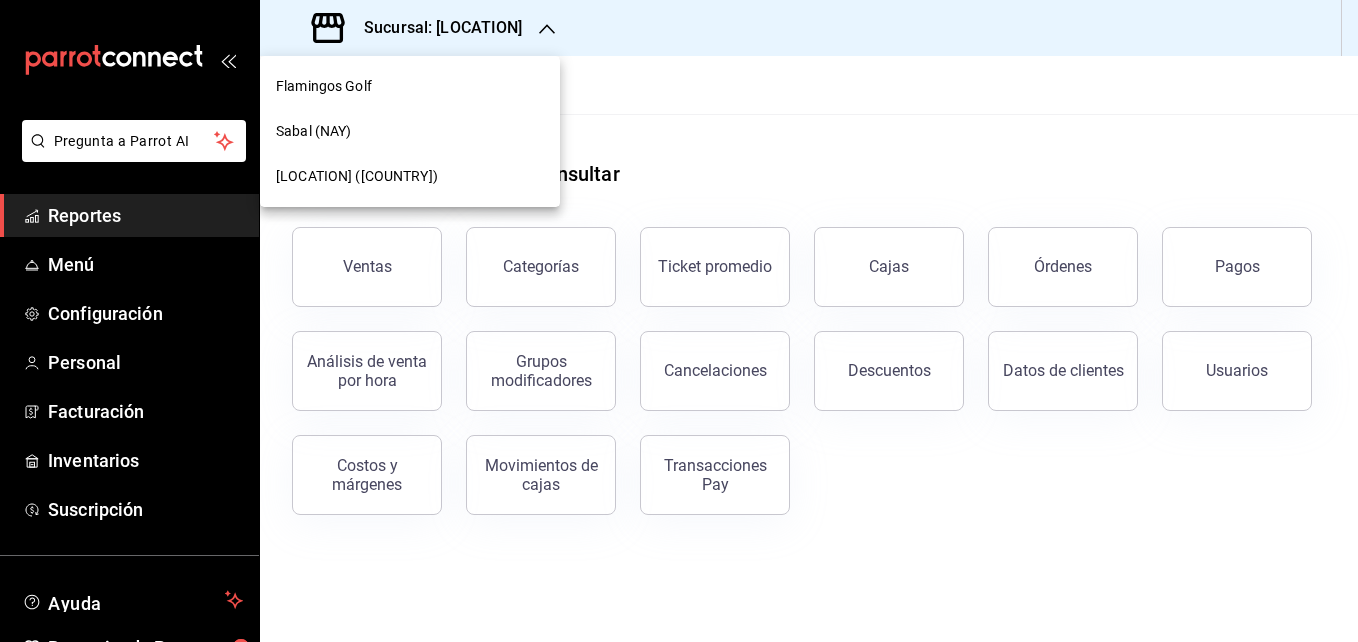 click on "Sabal (NAY)" at bounding box center [313, 131] 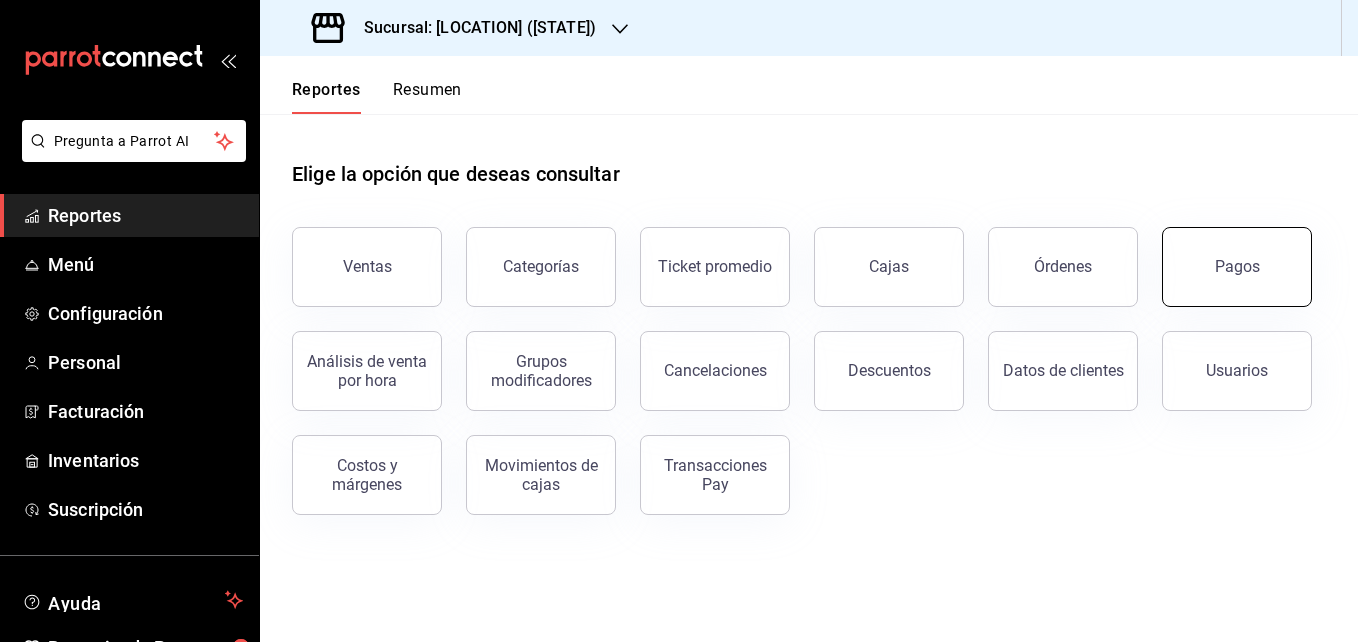 click on "Pagos" at bounding box center [1237, 267] 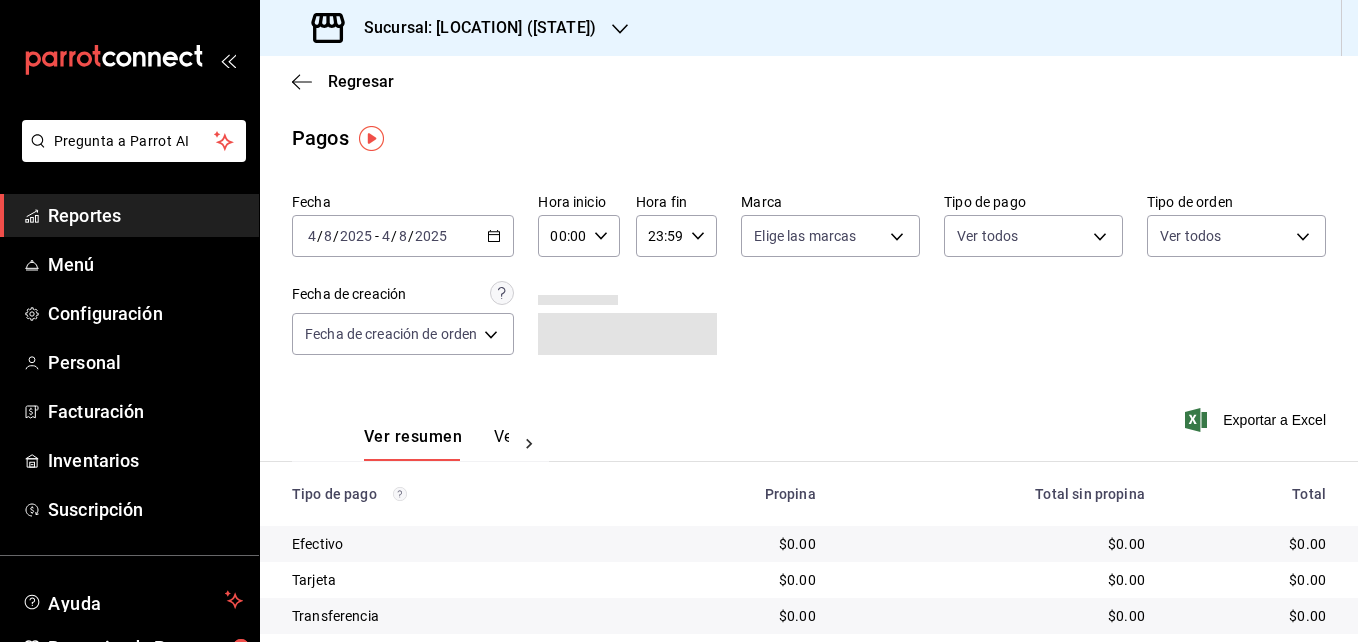 click 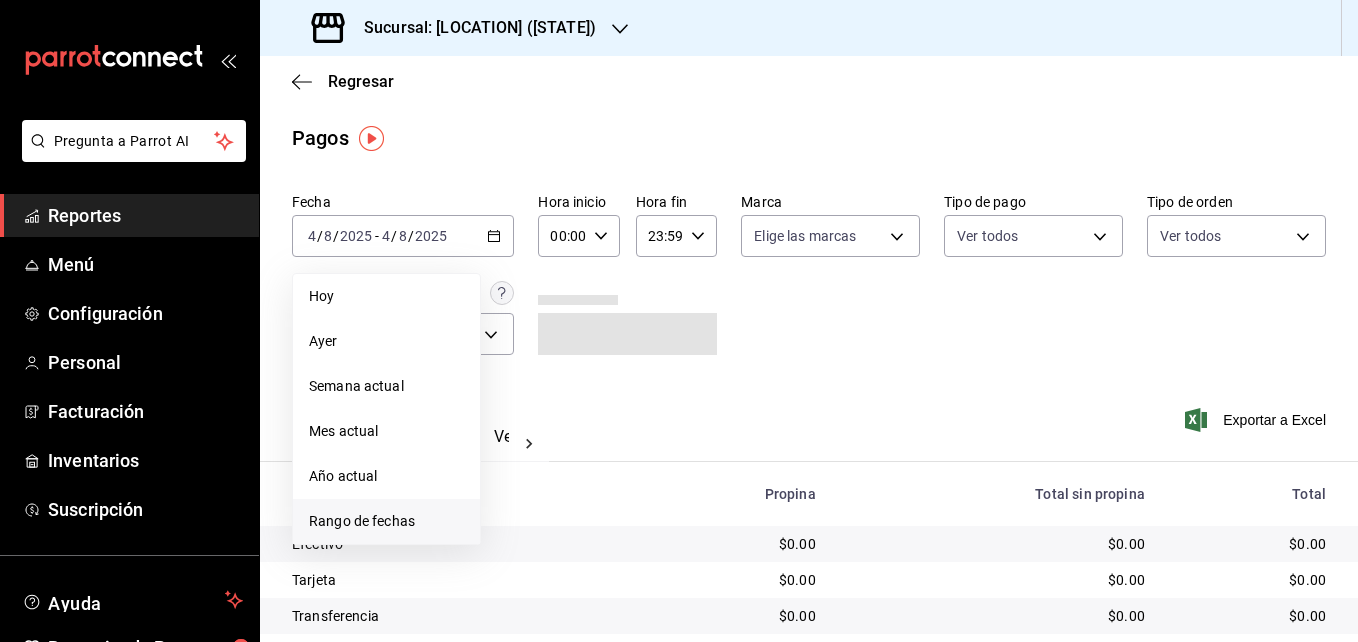 click on "Rango de fechas" at bounding box center [386, 521] 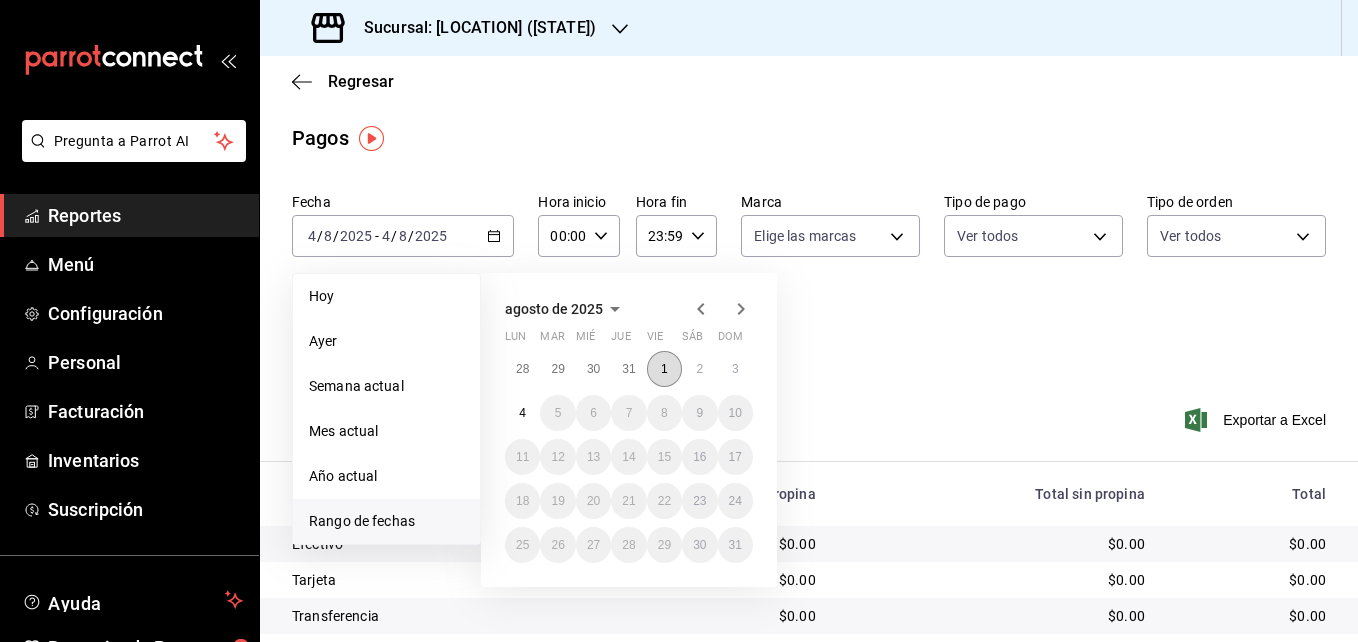 click on "1" at bounding box center (664, 369) 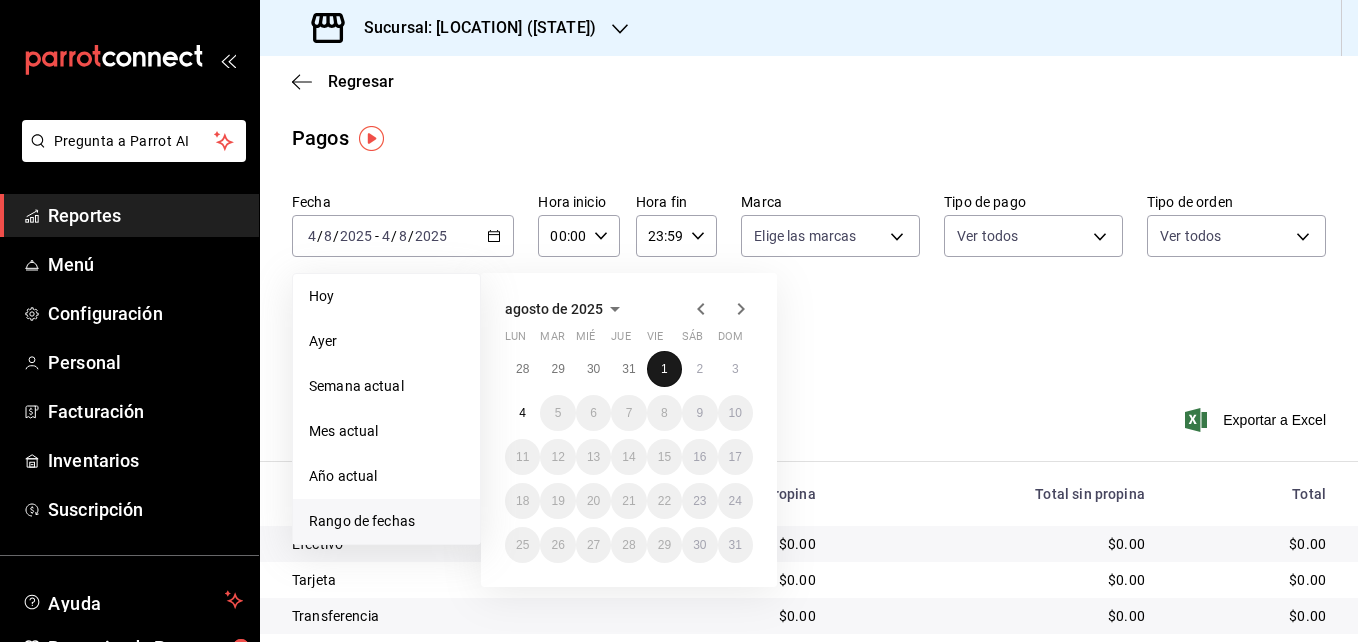 click on "1" at bounding box center [664, 369] 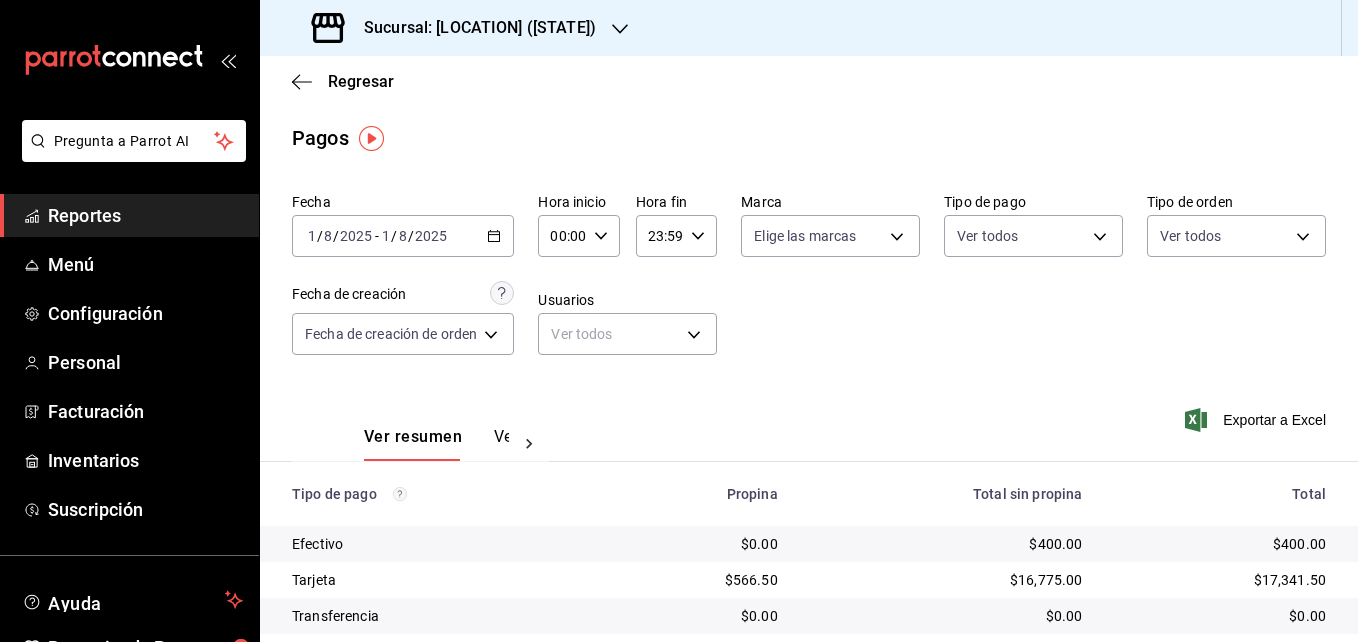 click 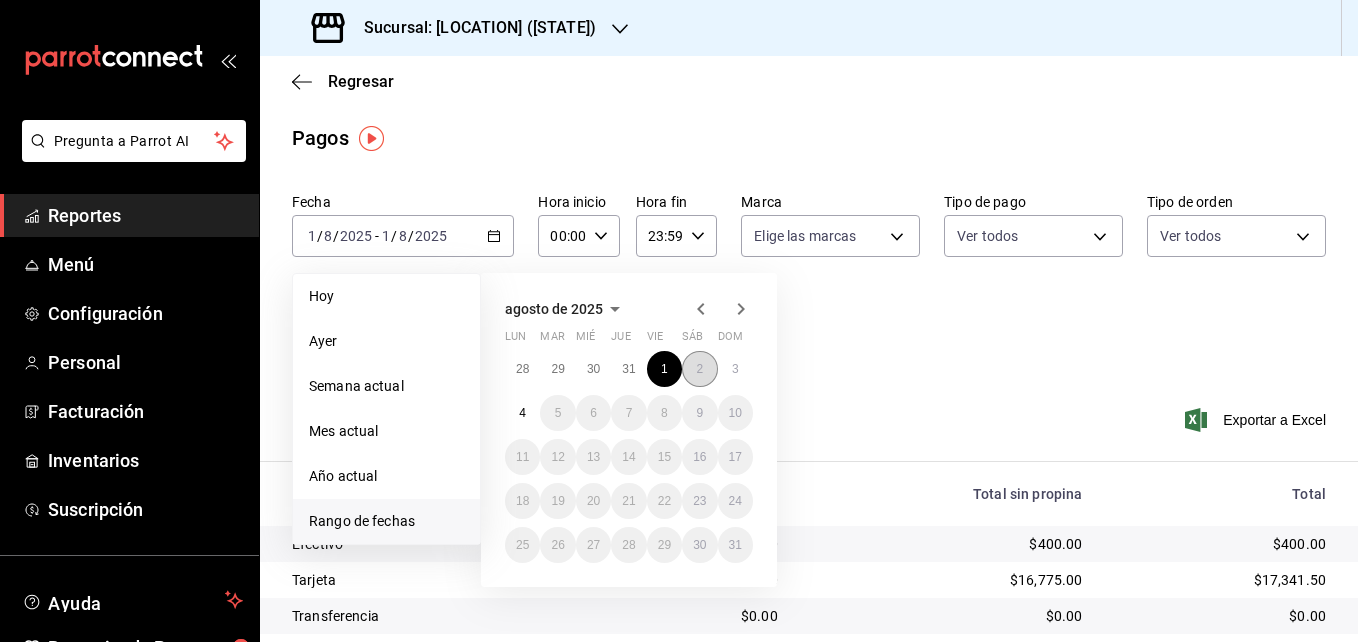 click on "2" at bounding box center [699, 369] 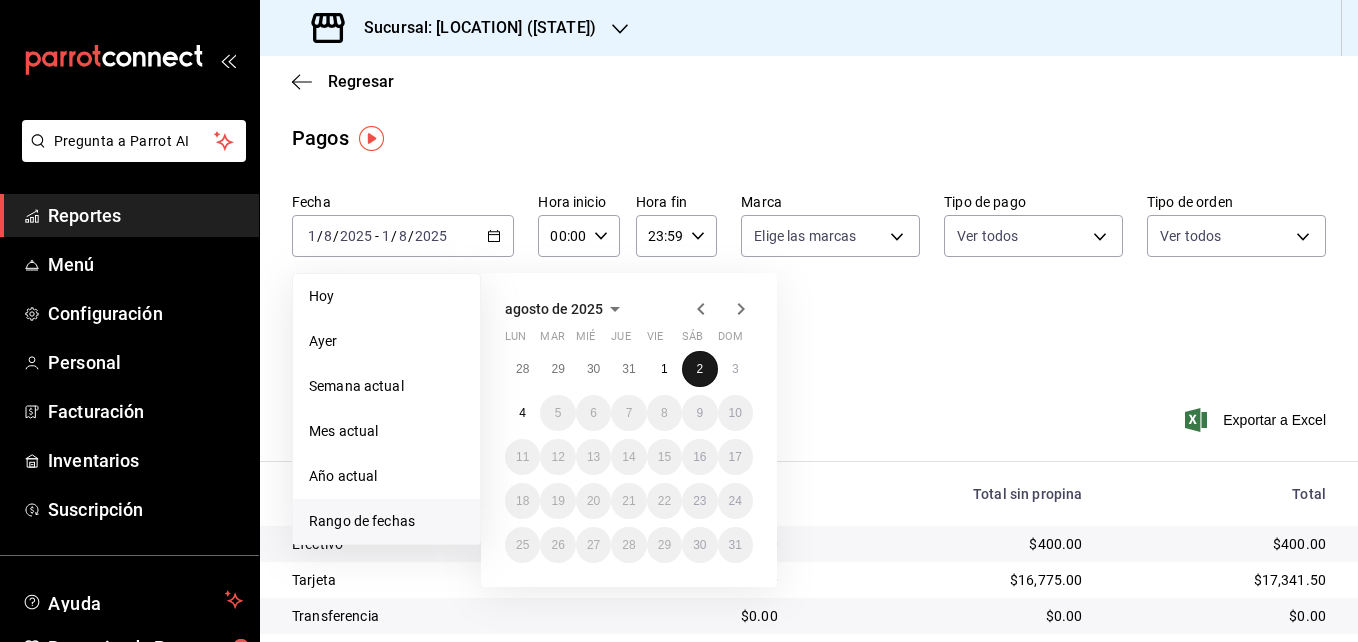 click on "2" at bounding box center [699, 369] 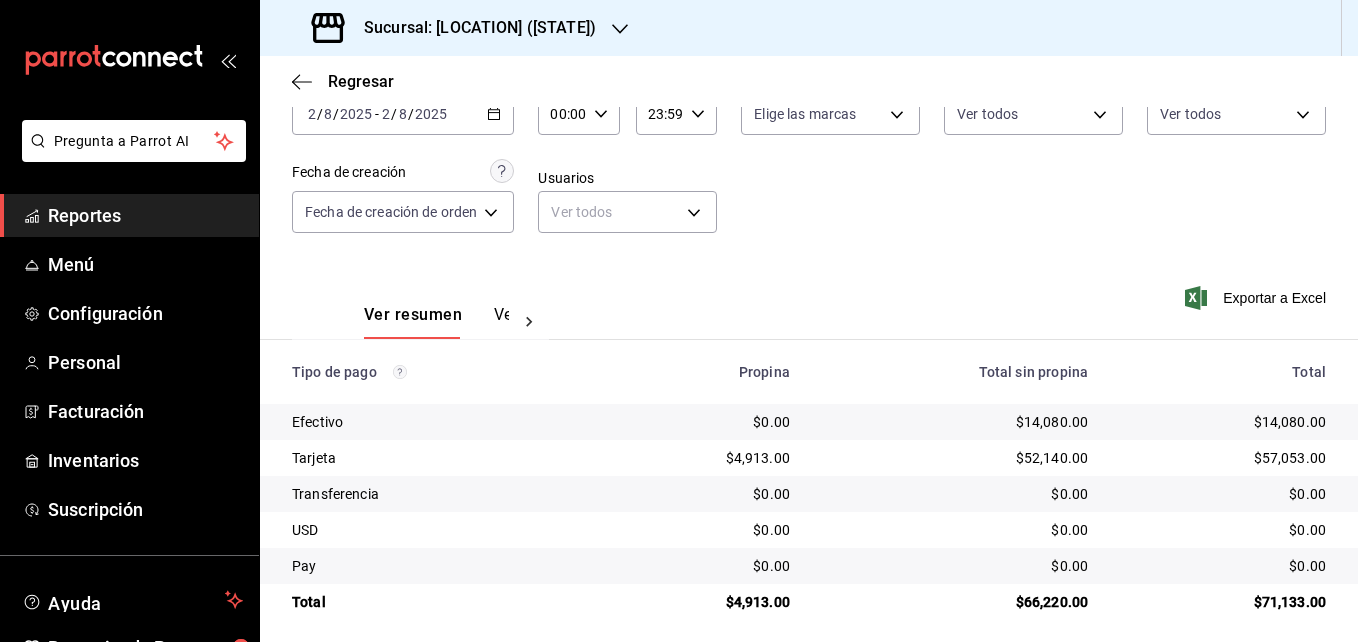 scroll, scrollTop: 133, scrollLeft: 0, axis: vertical 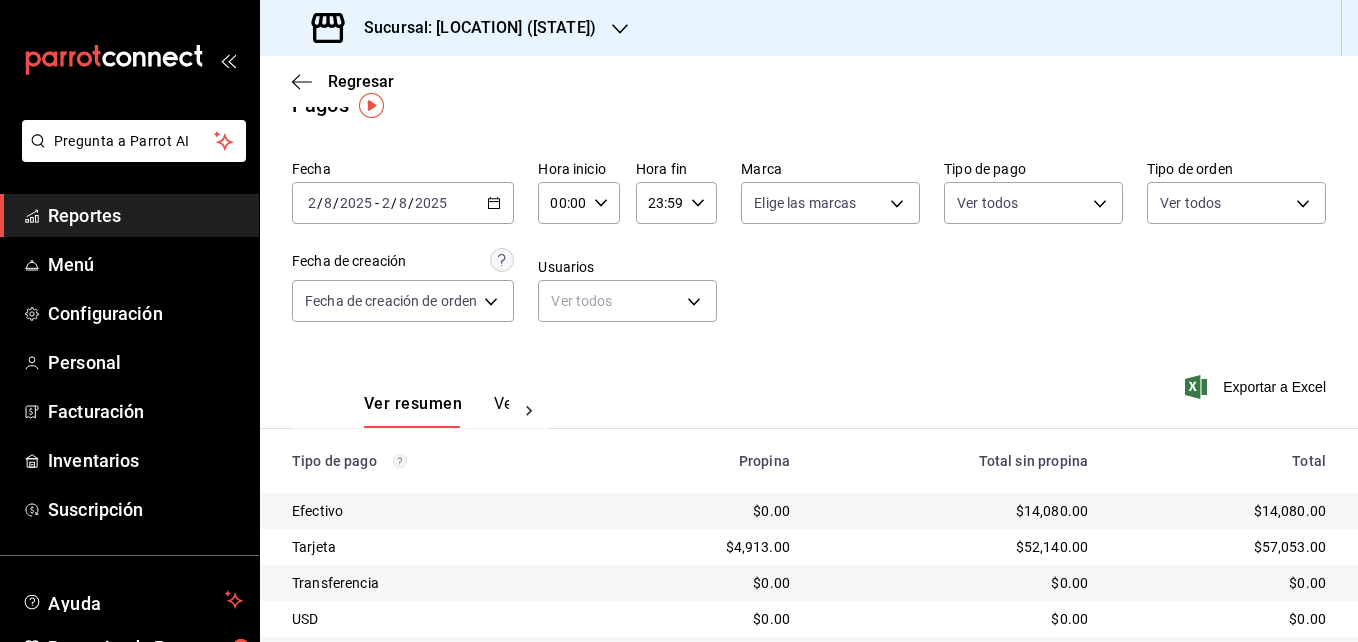 click 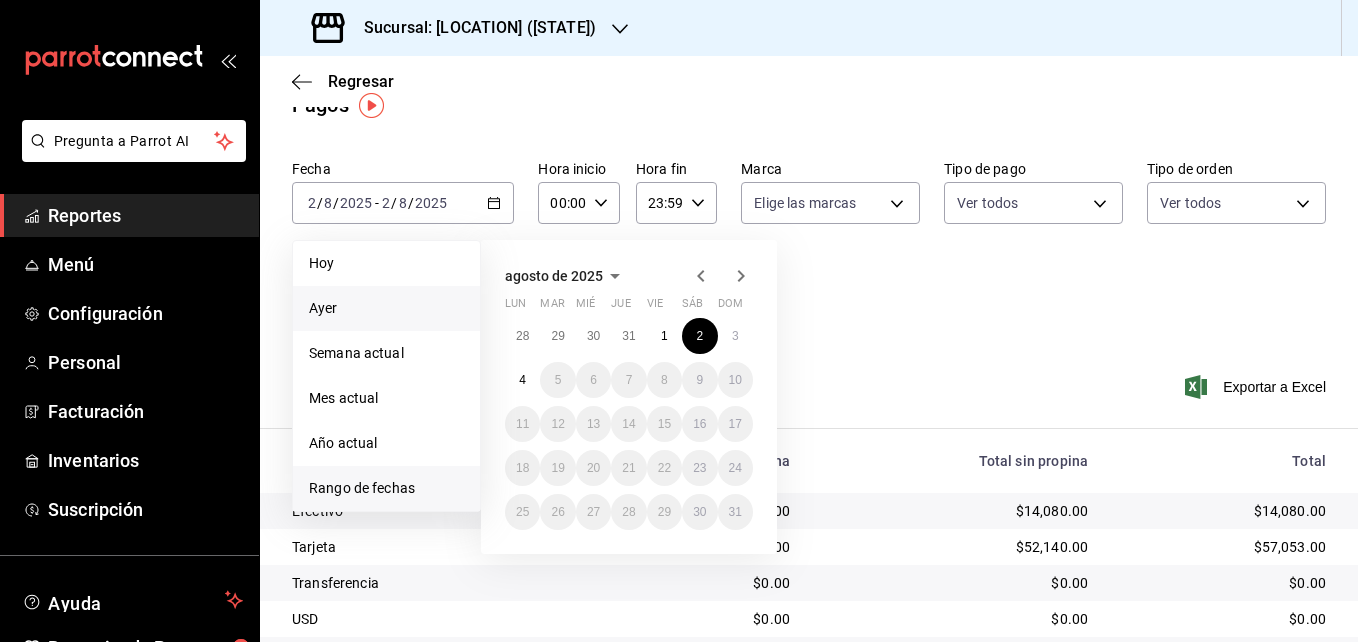 click on "Ayer" at bounding box center [386, 308] 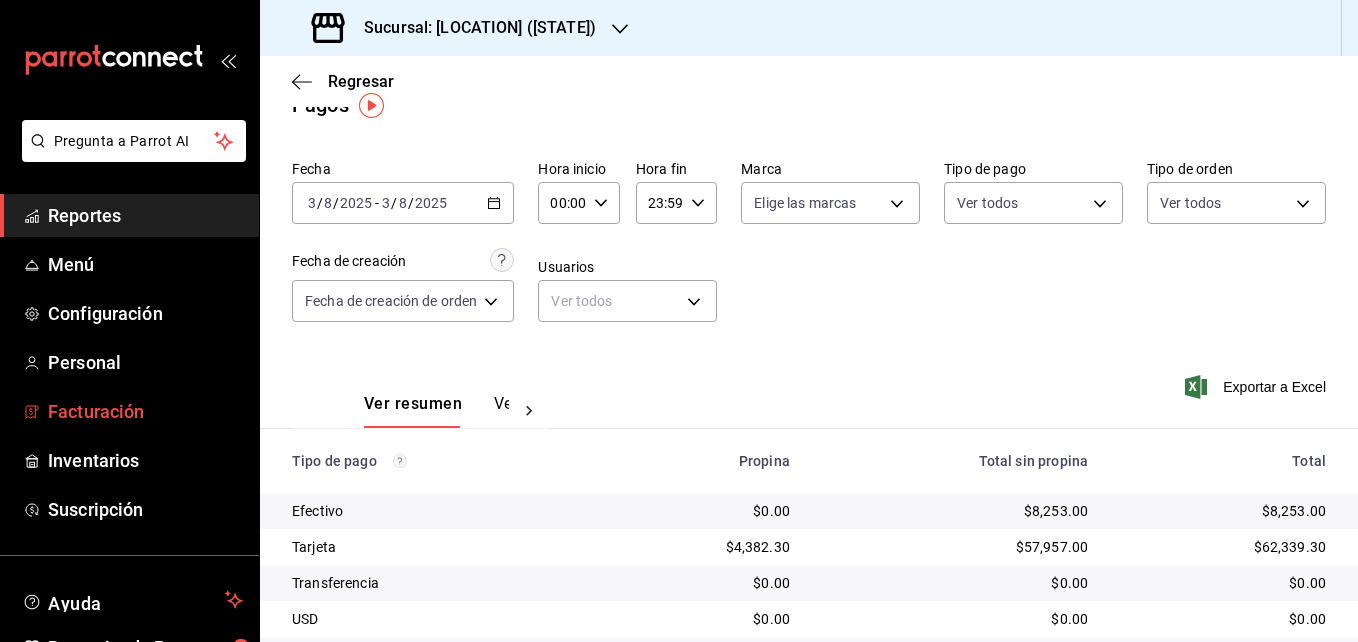 click on "Facturación" at bounding box center (145, 411) 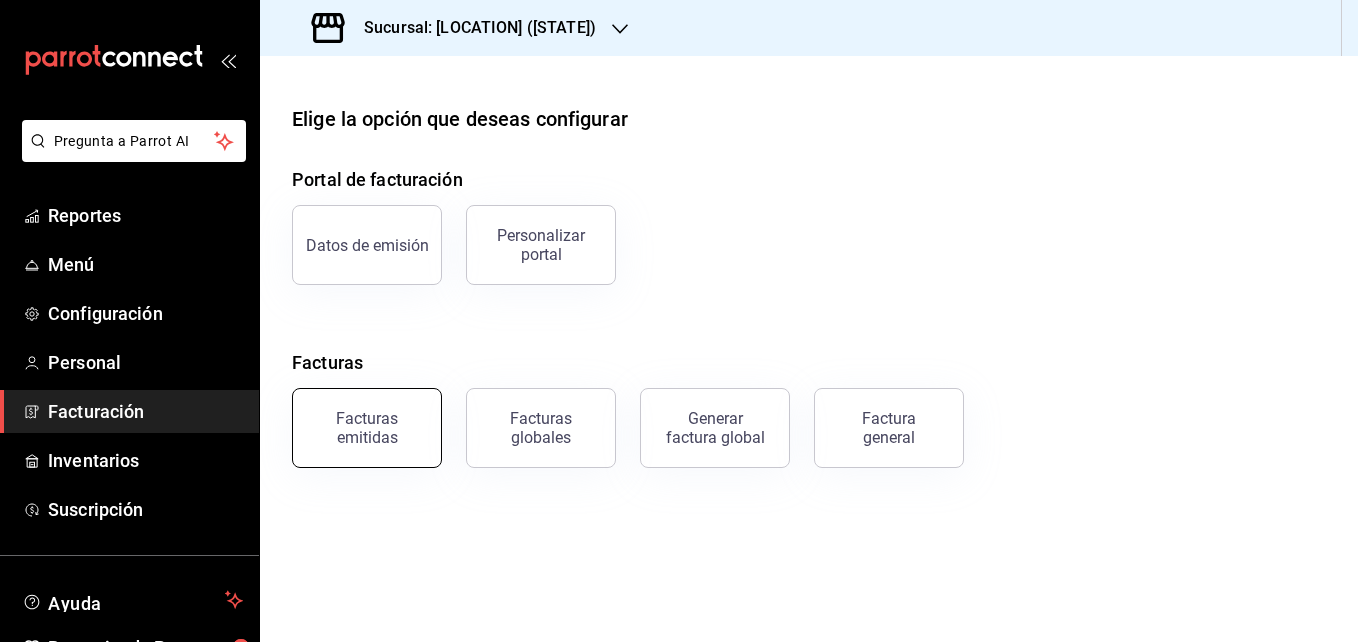 click on "Facturas emitidas" at bounding box center [367, 428] 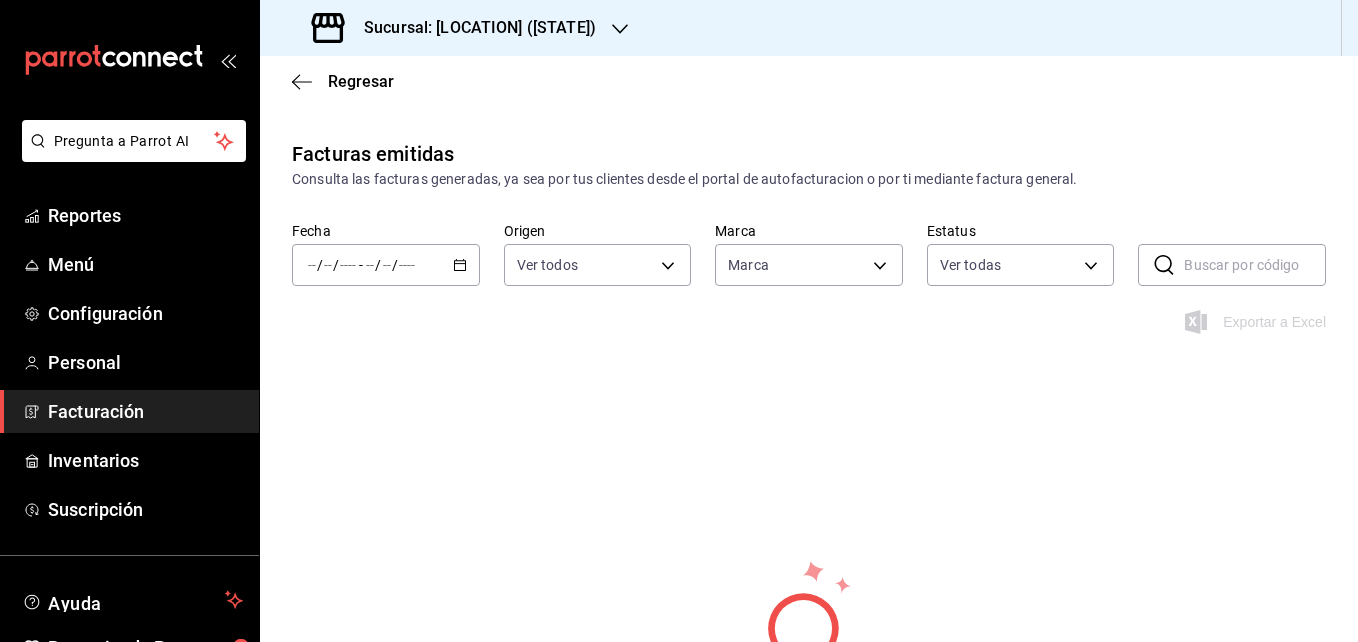 type on "7bb9fc4a-963e-4e00-9402-9ac56289446f" 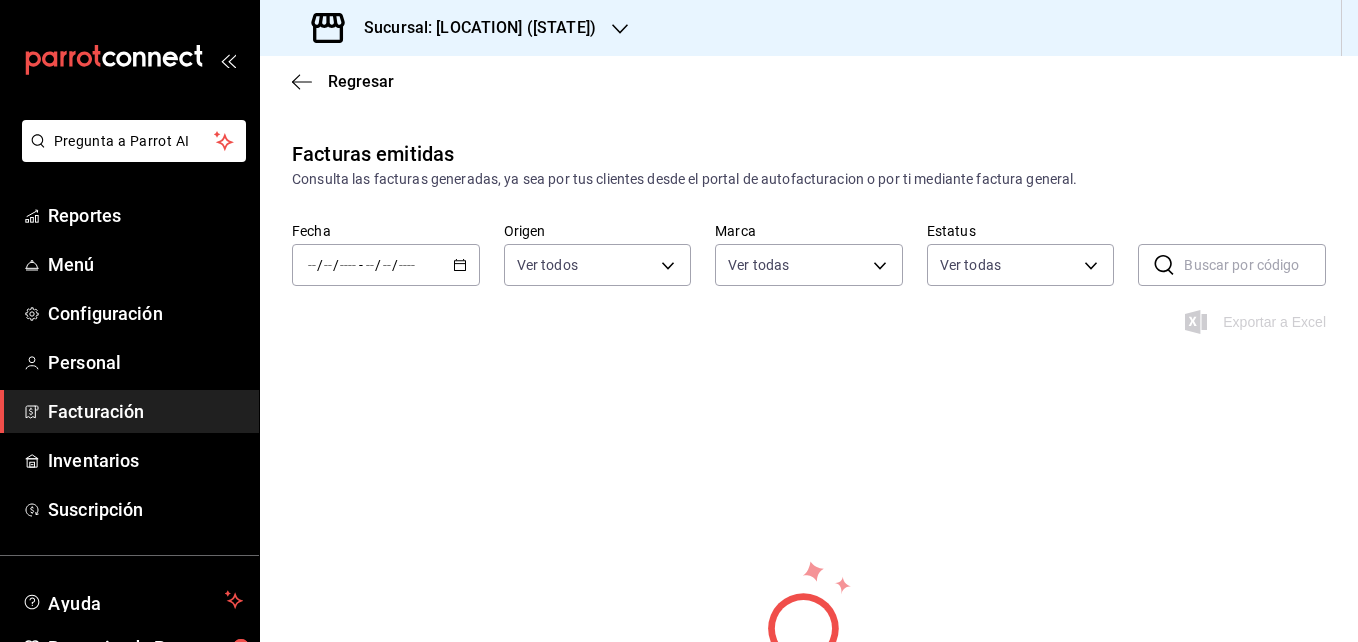 click 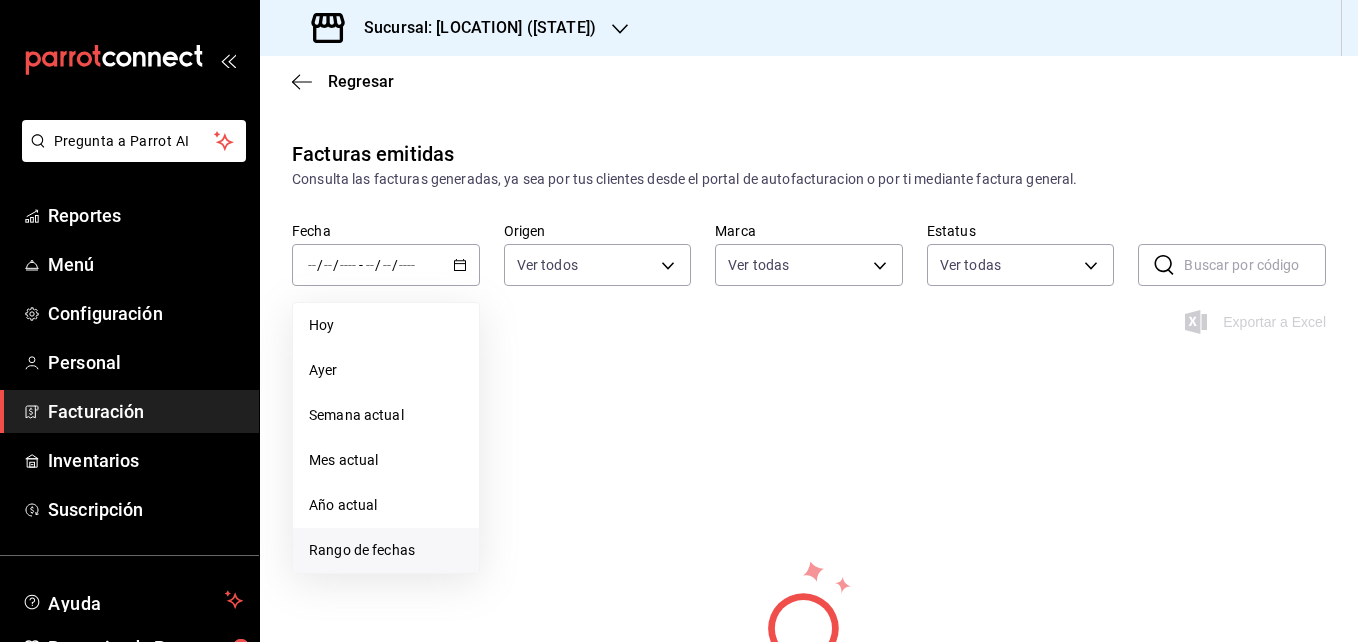 click on "Rango de fechas" at bounding box center [386, 550] 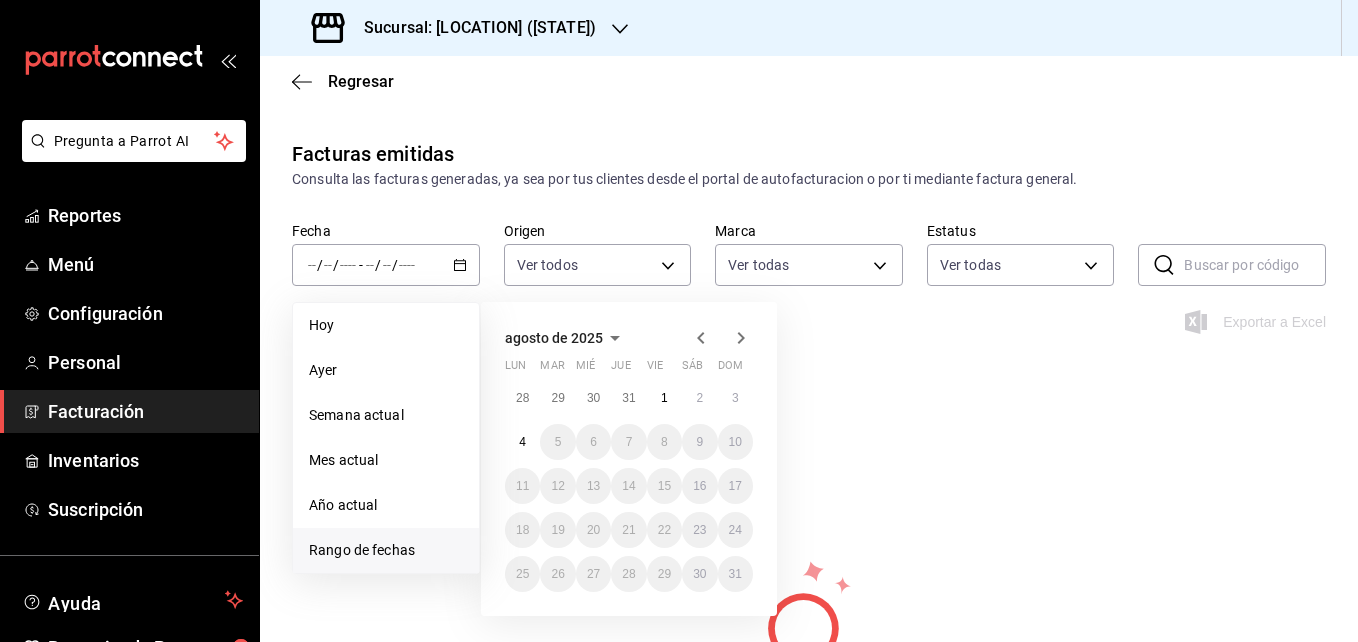click 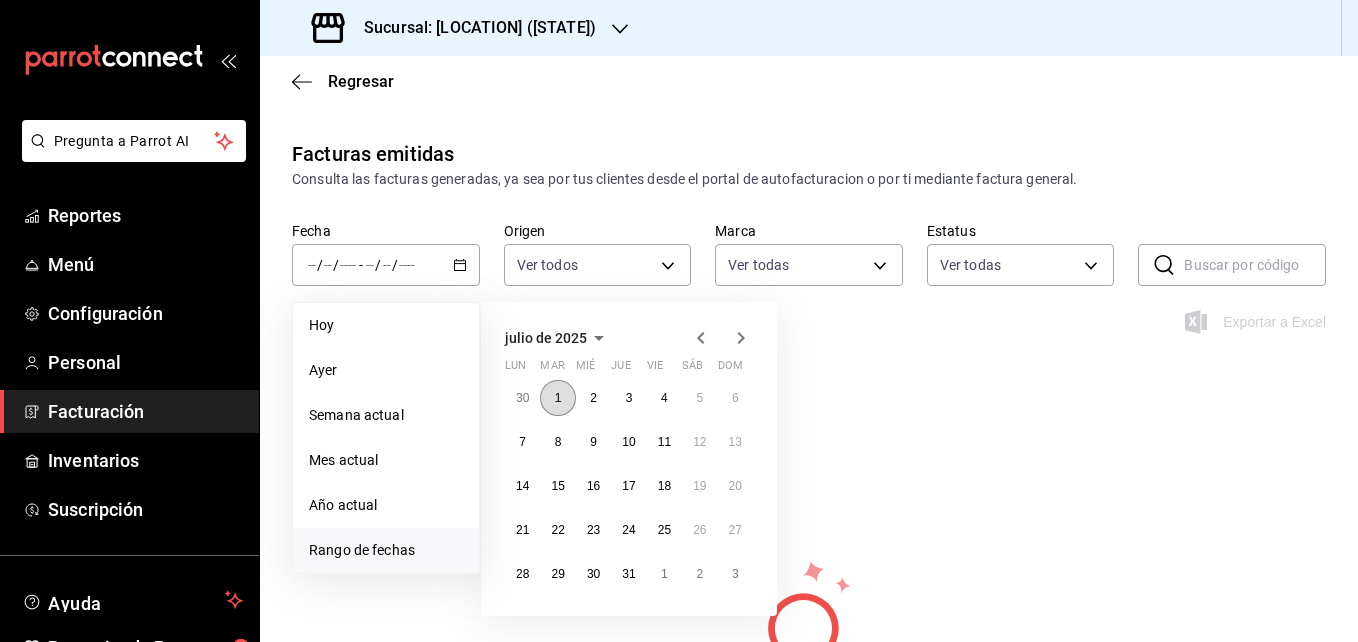 click on "1" at bounding box center (557, 398) 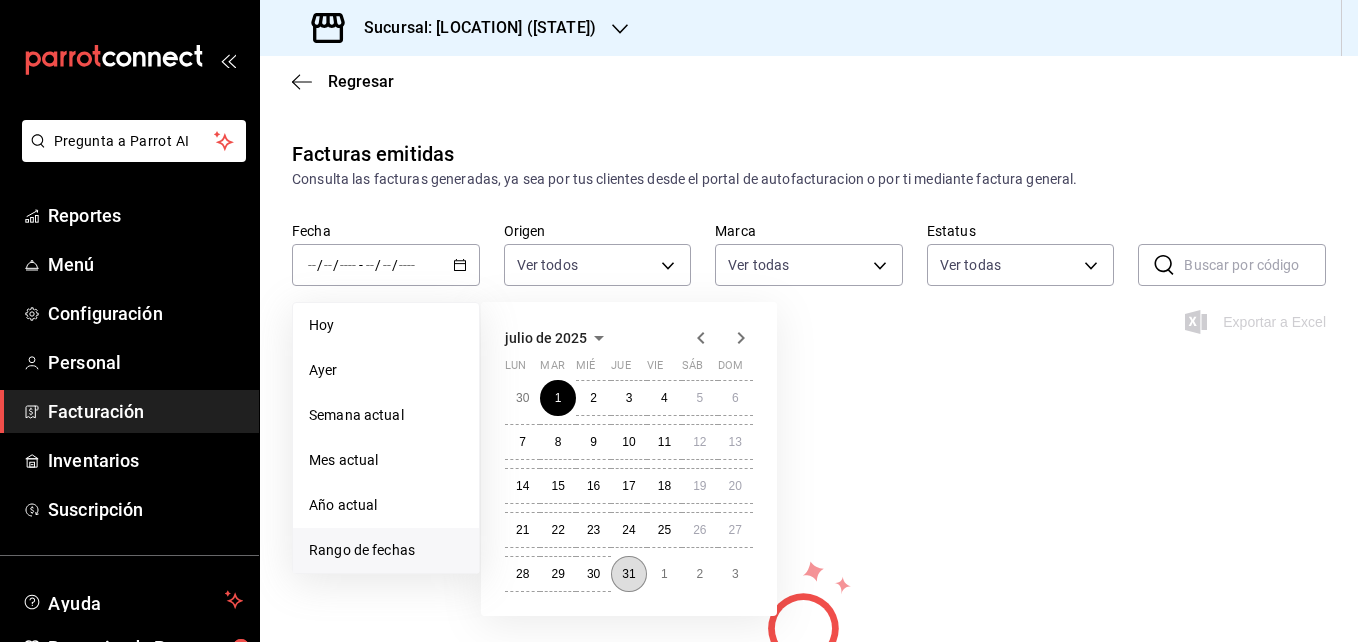 click on "31" at bounding box center (628, 574) 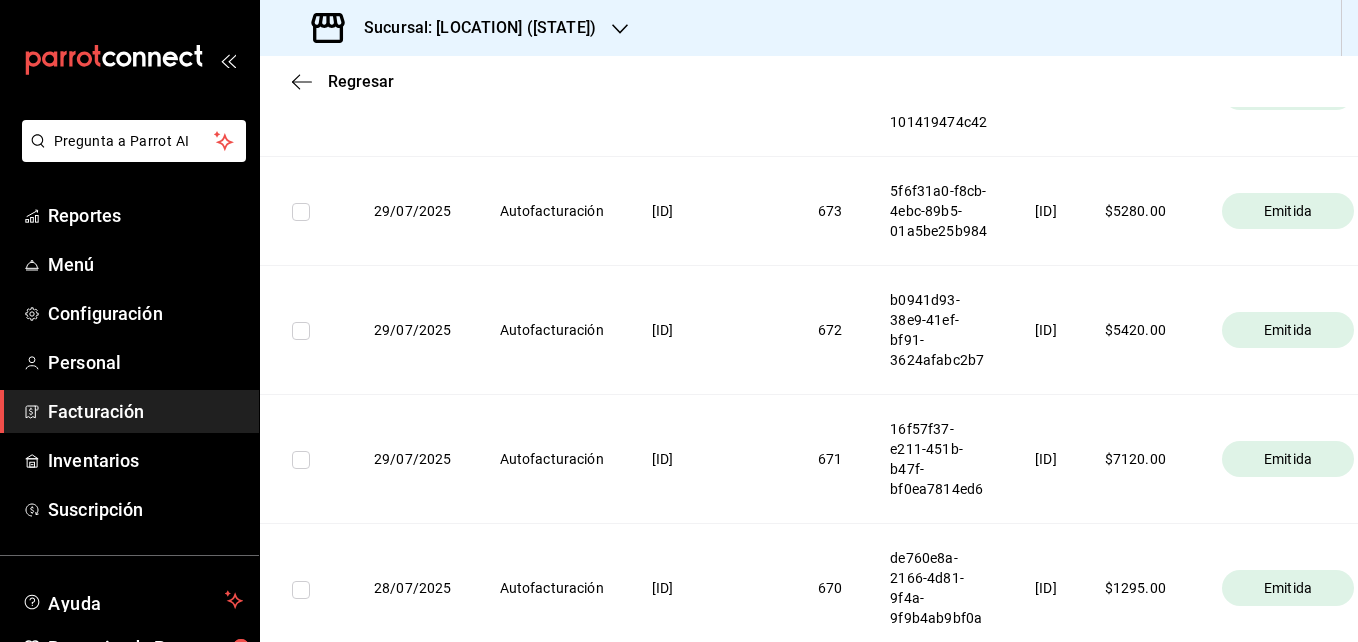 scroll, scrollTop: 0, scrollLeft: 0, axis: both 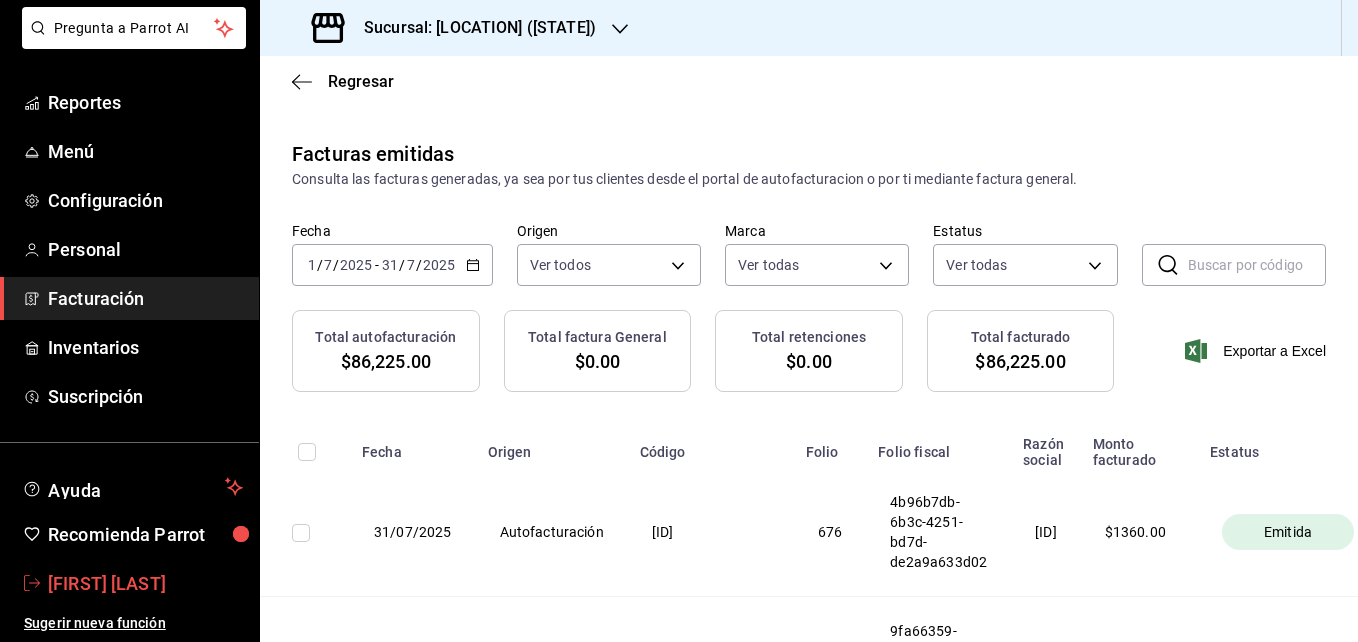 click on "[FIRST] [LAST]" at bounding box center (145, 583) 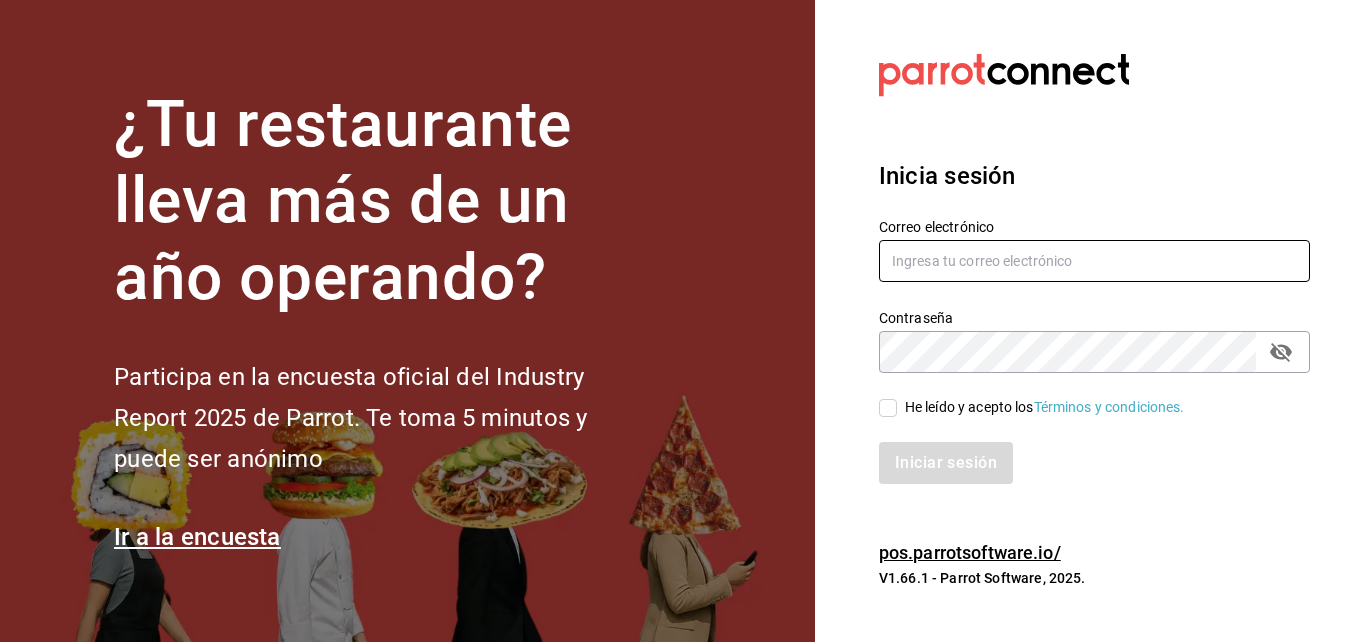 type on "[USERNAME]@[DOMAIN]" 